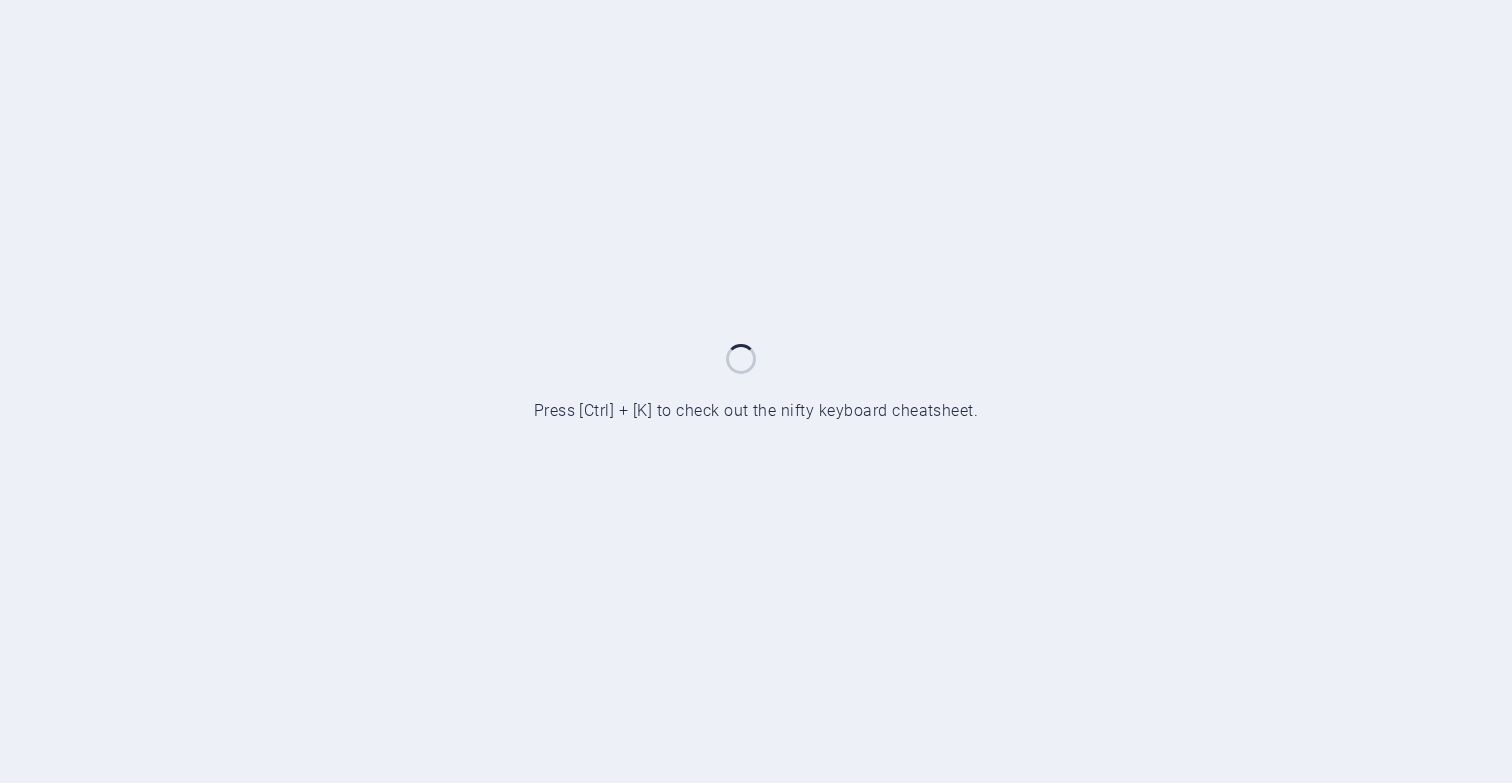 scroll, scrollTop: 0, scrollLeft: 0, axis: both 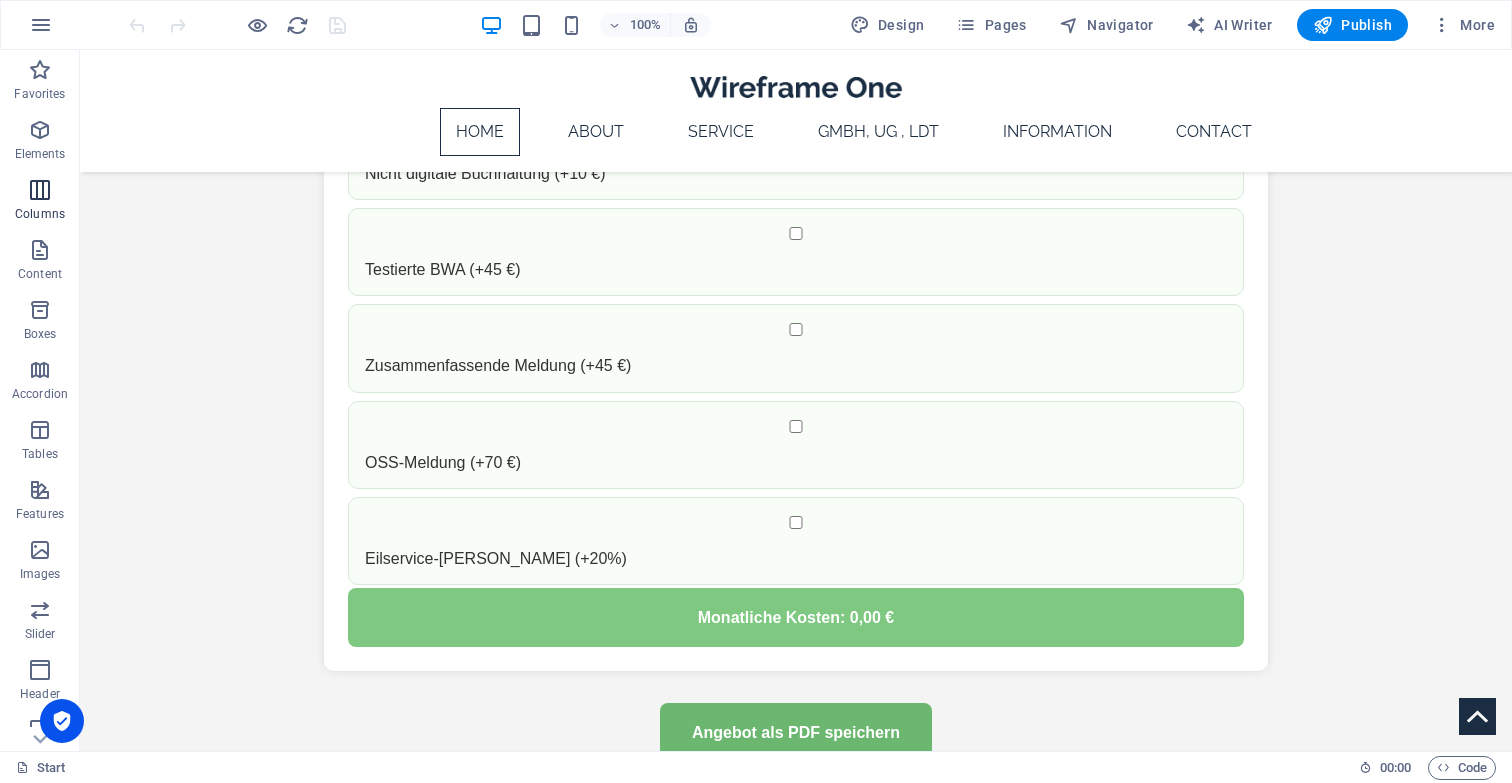click on "Columns" at bounding box center (40, 214) 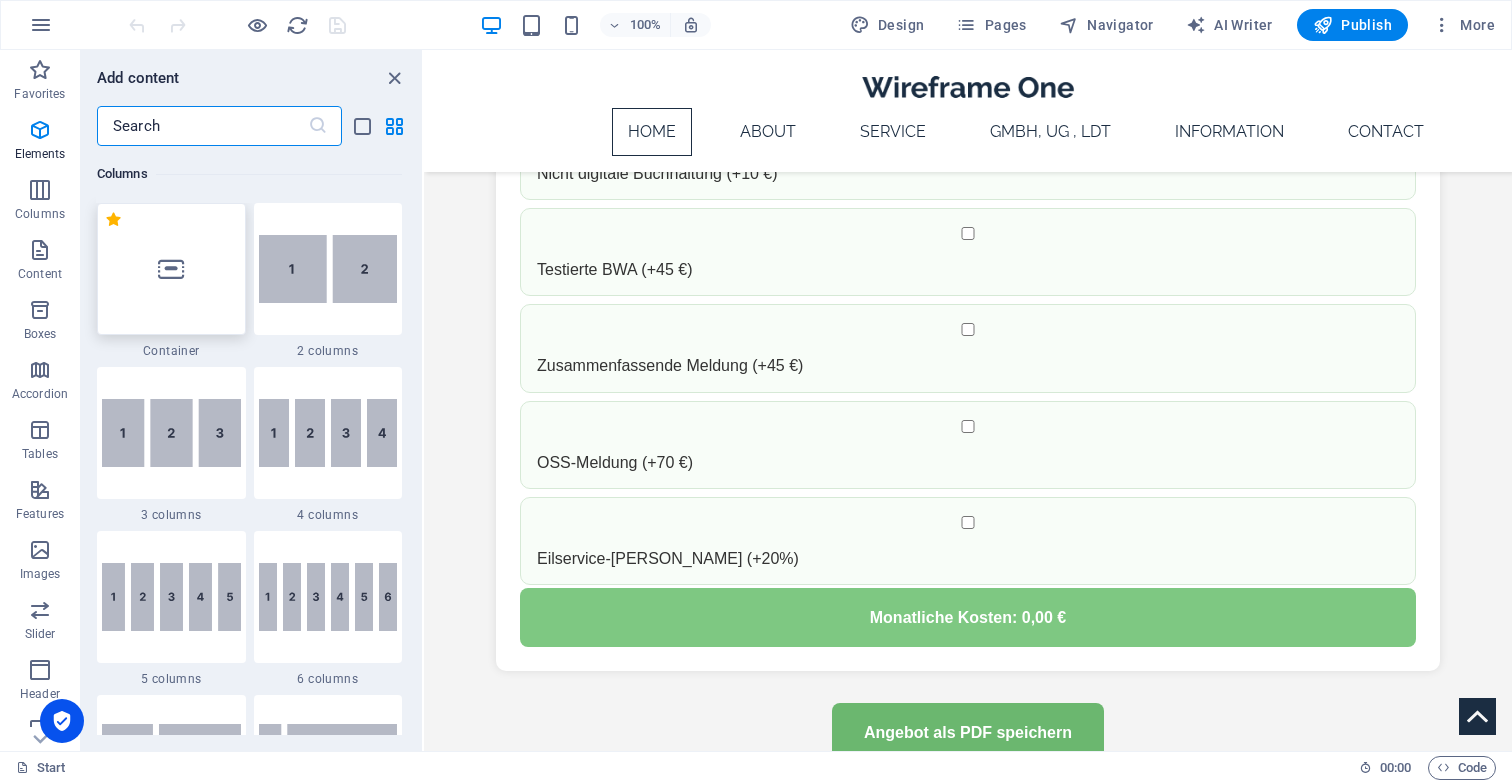 scroll, scrollTop: 990, scrollLeft: 0, axis: vertical 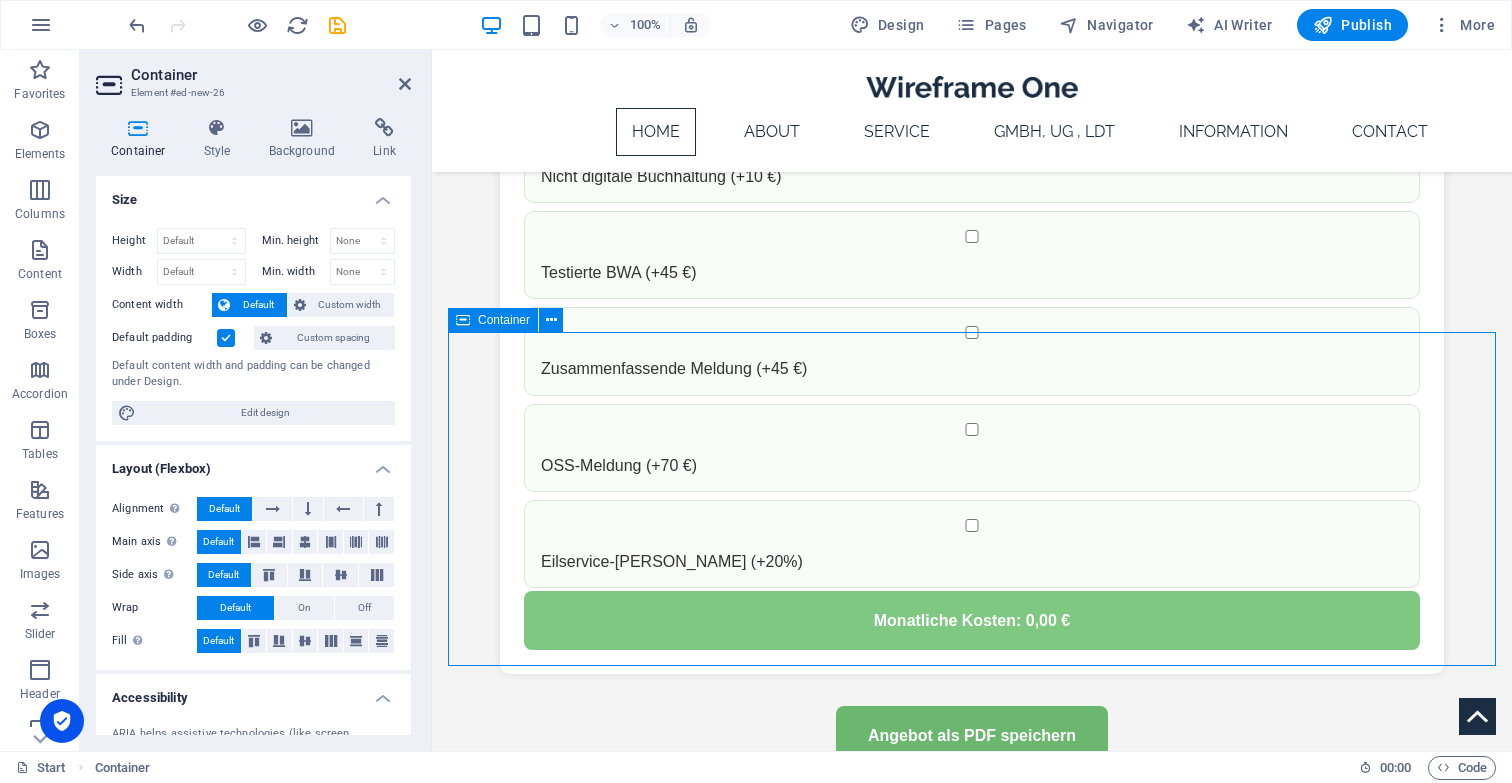 click on "Add elements" at bounding box center (913, 1088) 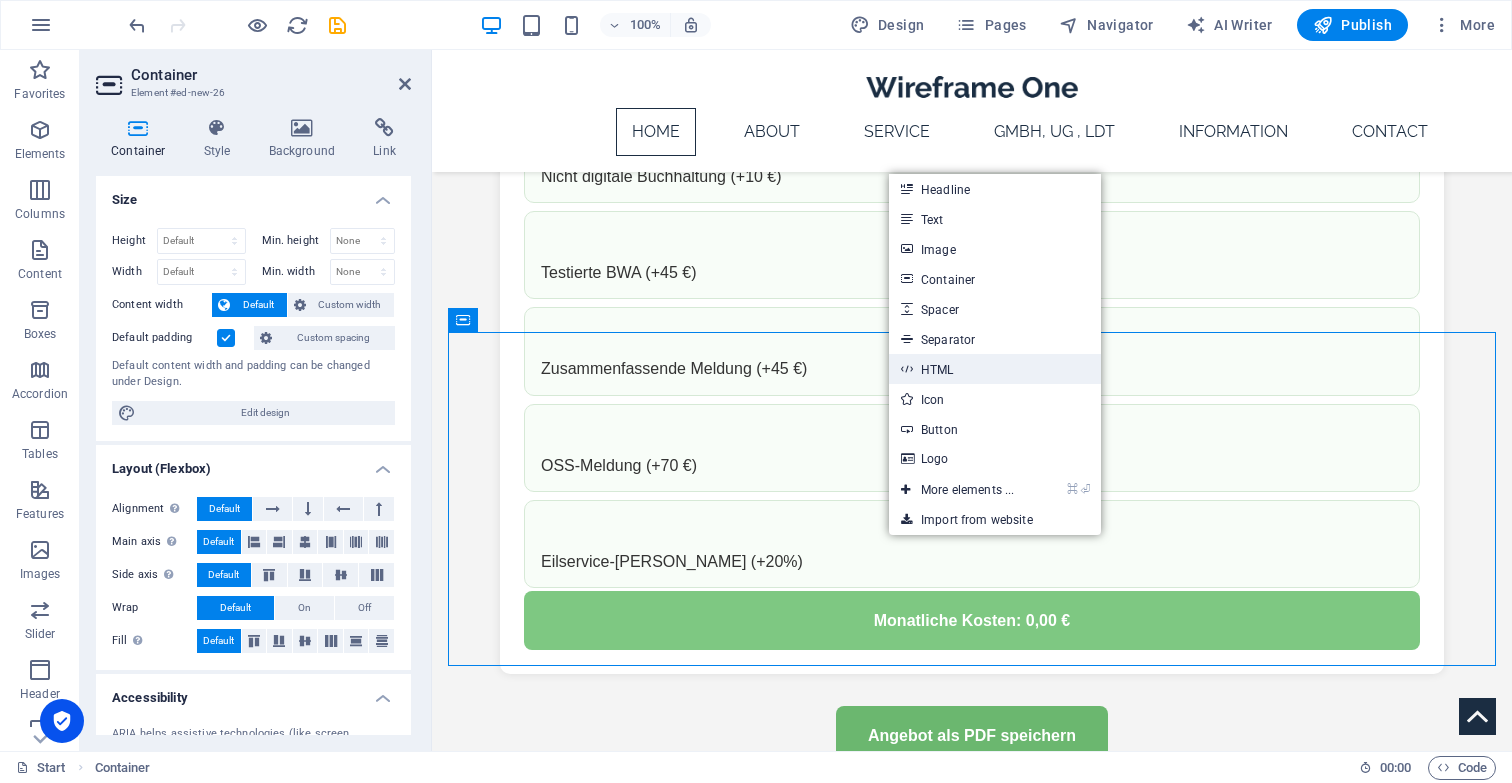 click on "HTML" at bounding box center (995, 369) 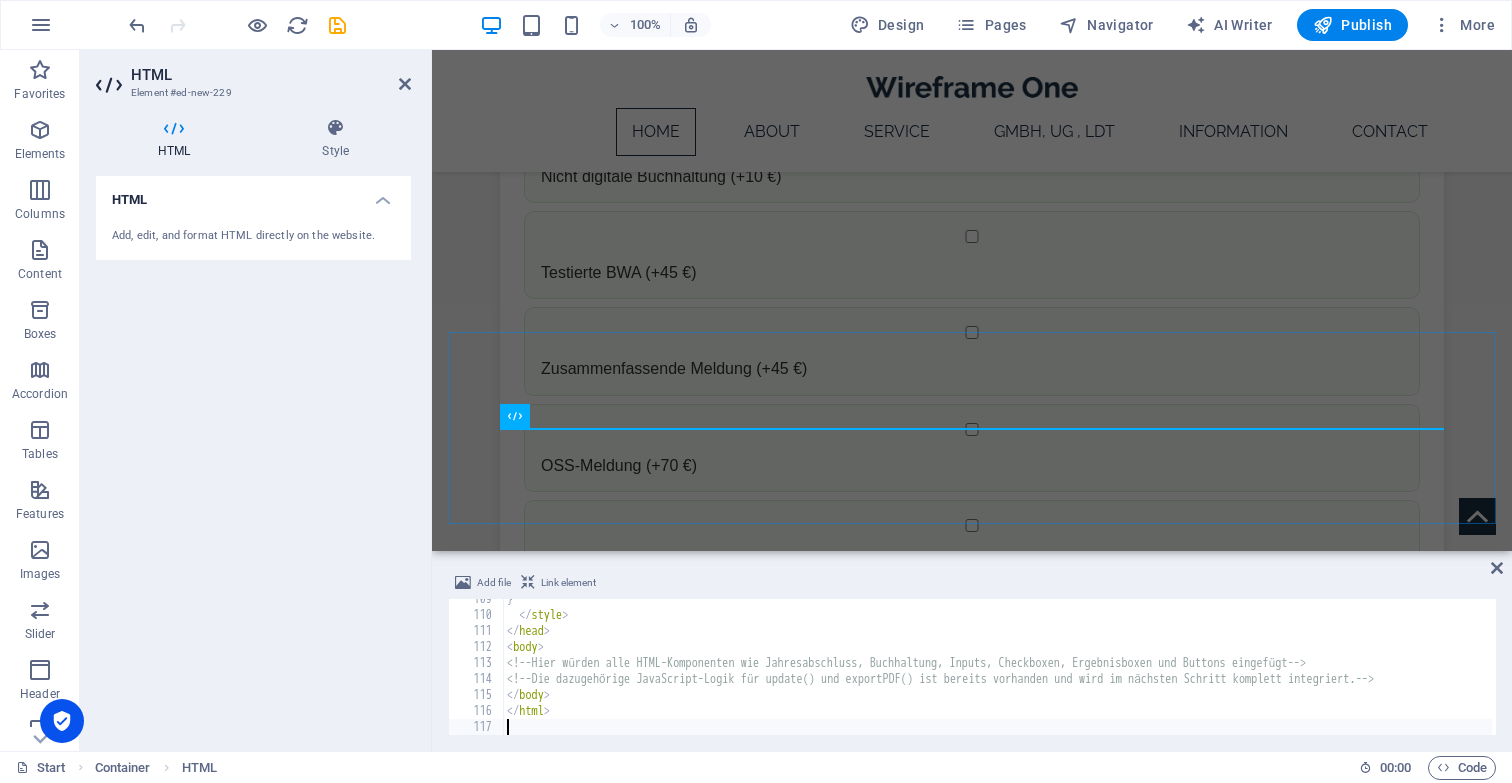 scroll, scrollTop: 1736, scrollLeft: 0, axis: vertical 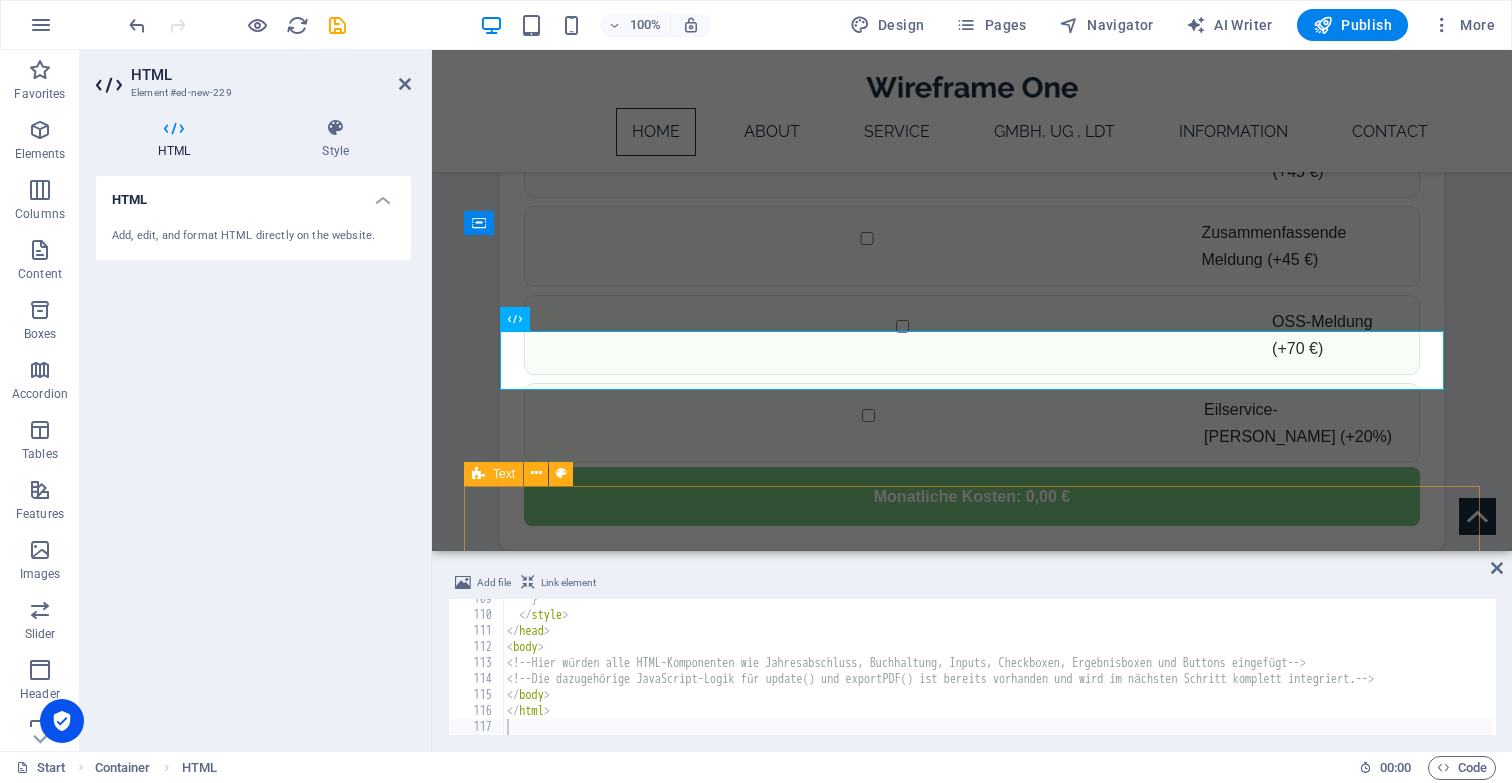 click on "About Lorem ipsum dolor sitope amet, consectetur adipisicing elitip. [PERSON_NAME], dolore, cum [PERSON_NAME] asperiores consequatur suscipit quidem ducimus eveniet iure expedita consecteture odiogil voluptatum similique fugit voluptates atem accusamus quae quas dolorem tenetur facere tempora maiores adipisci reiciendis accusantium voluptatibus id voluptate tempore dolor harum nisi amet! Nobis, eaque. Aenean commodo ligula eget dolor. Lorem ipsum dolor sit amet, consectetuer adipiscing elit leget odiogil voluptatum similique fugit voluptates dolor. Libero assumenda, dolore, cum [PERSON_NAME] asperiores consequatur. LEARN MORE" at bounding box center [972, 1240] 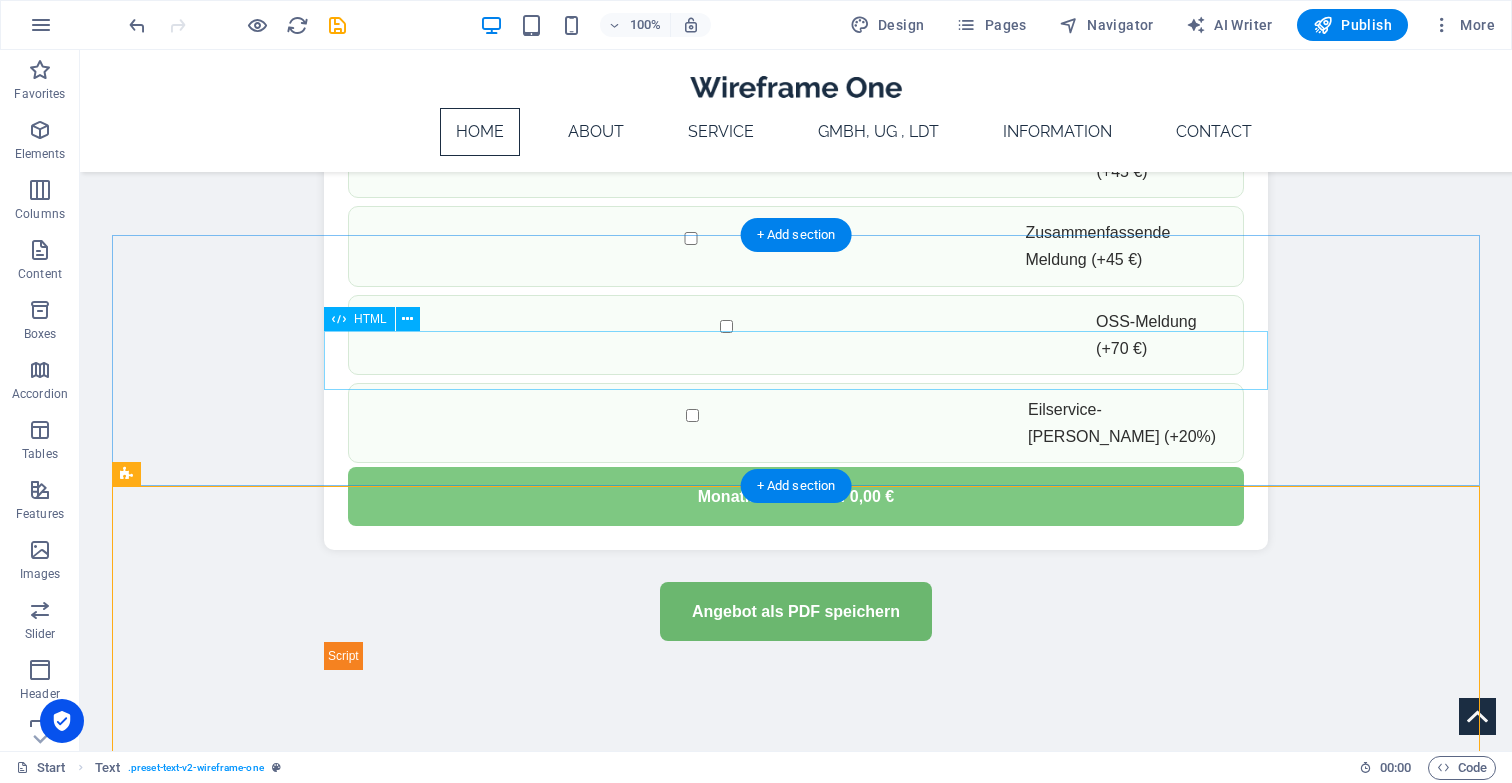 click on "Gebührenrechner" at bounding box center (796, 891) 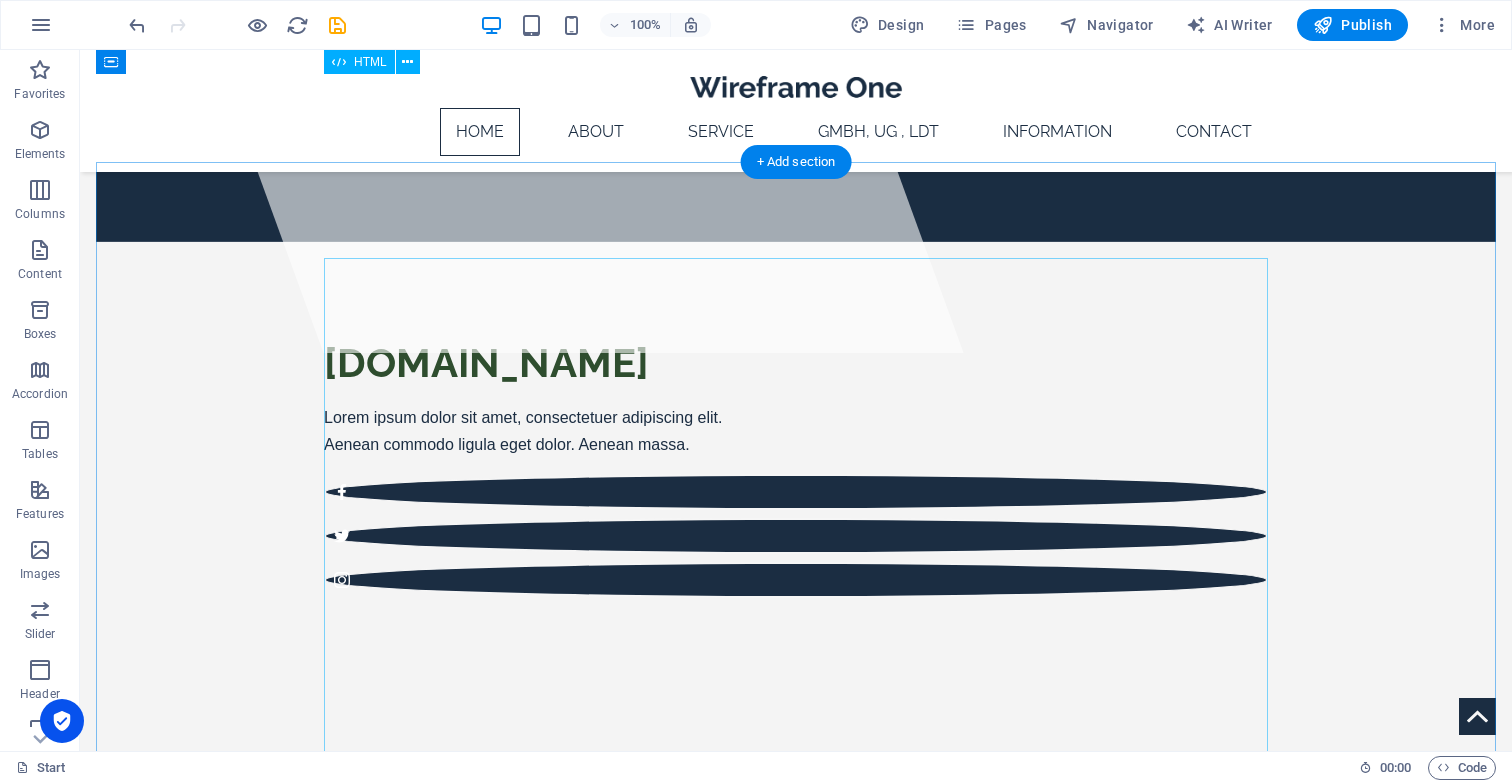 scroll, scrollTop: 368, scrollLeft: 0, axis: vertical 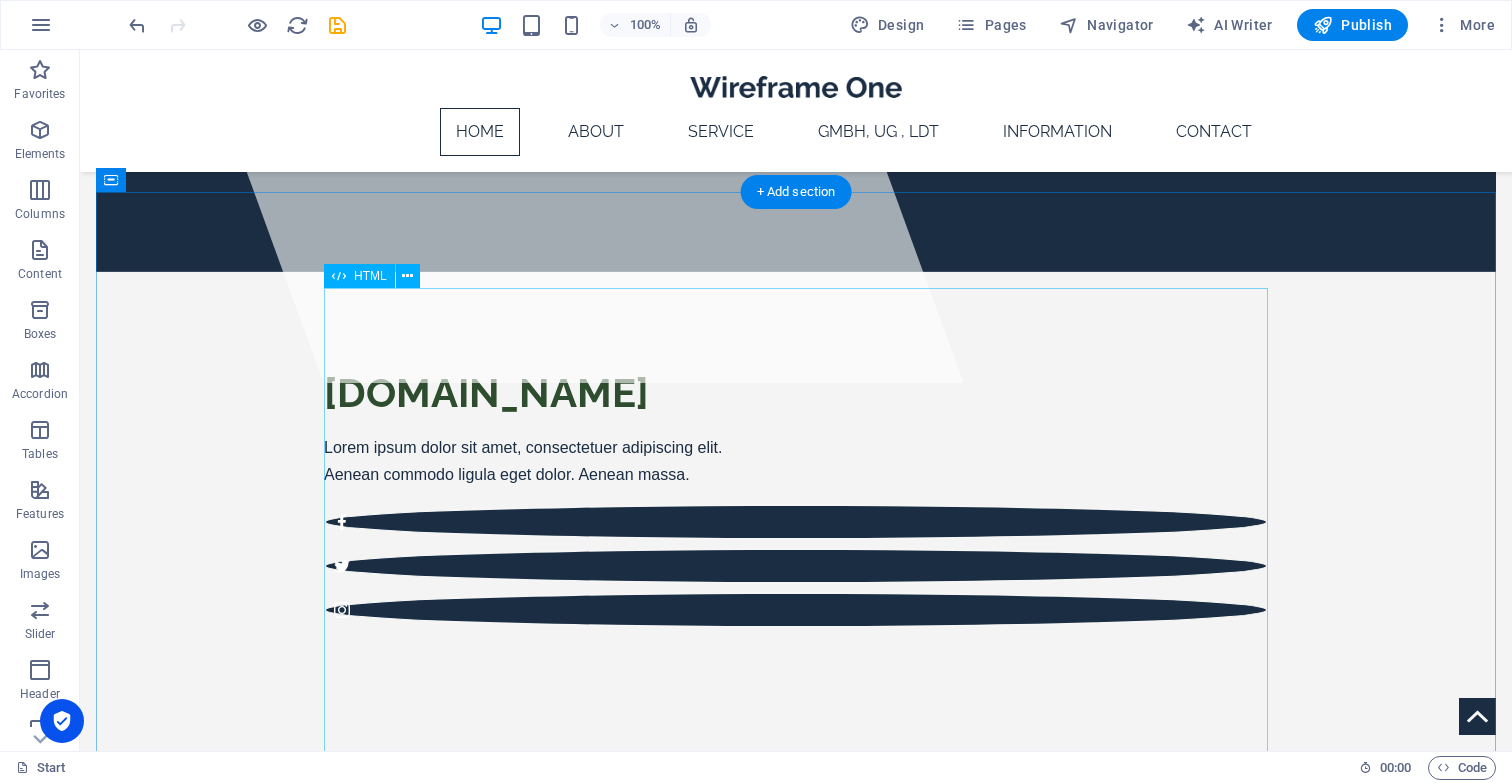 click on "Gebührenrechner
Jahresabschluss
Umsatz / Gegenstandswert:  25.000  €
Eilzuschlag (+20%)
Abweichendes Wirtschaftsjahr (+10%)
Gewerbesteuer-Zerlegung (+70 €)
eBilanz (+100 €)
Bundesanzeiger (+100 €)
Komplementär-GmbH (+750 €)
Liquidationseröffnungsbilanz (+120 €)
Atypisch stille Beteiligung (+850 €)
Jährliche Kosten: 0,00 €
Buchhaltung
Anzahl Buchungen:
0
Vorsysteme (Import):
0
Mehraufwand (15 Min):
0
Nicht digitale Buchhaltung (+10 €)
Testierte BWA (+45 €)
Zusammenfassende Meldung (+45 €)
OSS-Meldung (+70 €)
Eilservice-[PERSON_NAME] (+20%)
Monatliche Kosten: 0,00 €
🔄 Berechnen
📄 PDF-Angebot speichern" at bounding box center [796, 1580] 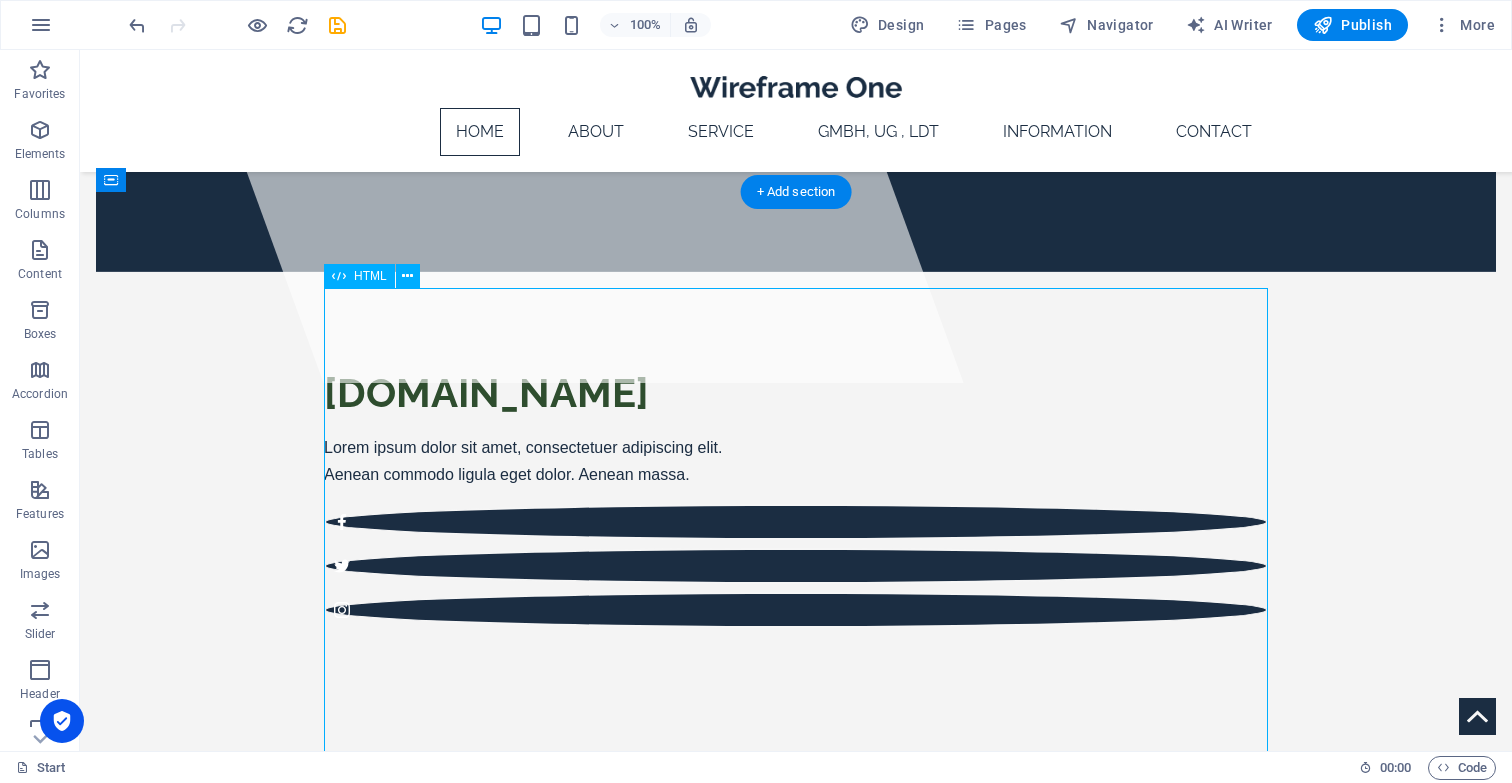click on "Gebührenrechner
Jahresabschluss
Umsatz / Gegenstandswert:  25.000  €
Eilzuschlag (+20%)
Abweichendes Wirtschaftsjahr (+10%)
Gewerbesteuer-Zerlegung (+70 €)
eBilanz (+100 €)
Bundesanzeiger (+100 €)
Komplementär-GmbH (+750 €)
Liquidationseröffnungsbilanz (+120 €)
Atypisch stille Beteiligung (+850 €)
Jährliche Kosten: 0,00 €
Buchhaltung
Anzahl Buchungen:
0
Vorsysteme (Import):
0
Mehraufwand (15 Min):
0
Nicht digitale Buchhaltung (+10 €)
Testierte BWA (+45 €)
Zusammenfassende Meldung (+45 €)
OSS-Meldung (+70 €)
Eilservice-[PERSON_NAME] (+20%)
Monatliche Kosten: 0,00 €
🔄 Berechnen
📄 PDF-Angebot speichern" at bounding box center (796, 1580) 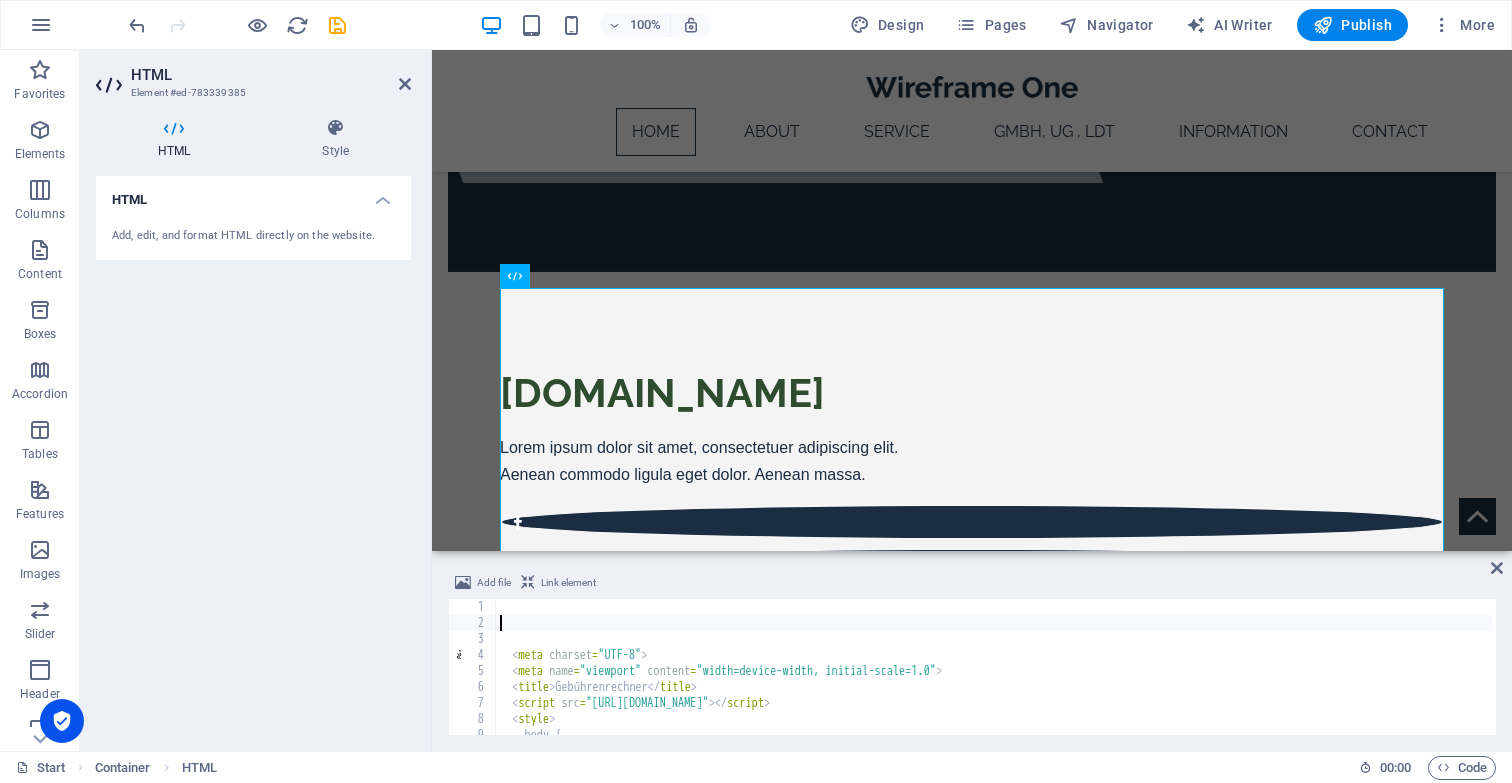 click on "< meta   charset = "UTF-8" >    < meta   name = "viewport"   content = "width=device-width, initial-scale=1.0" >    < title > Gebührenrechner </ title >    < script   src = "[URL][DOMAIN_NAME]" > </ script >    < style >      body   {         background :   #f0f2f5 ;" at bounding box center (1957, 681) 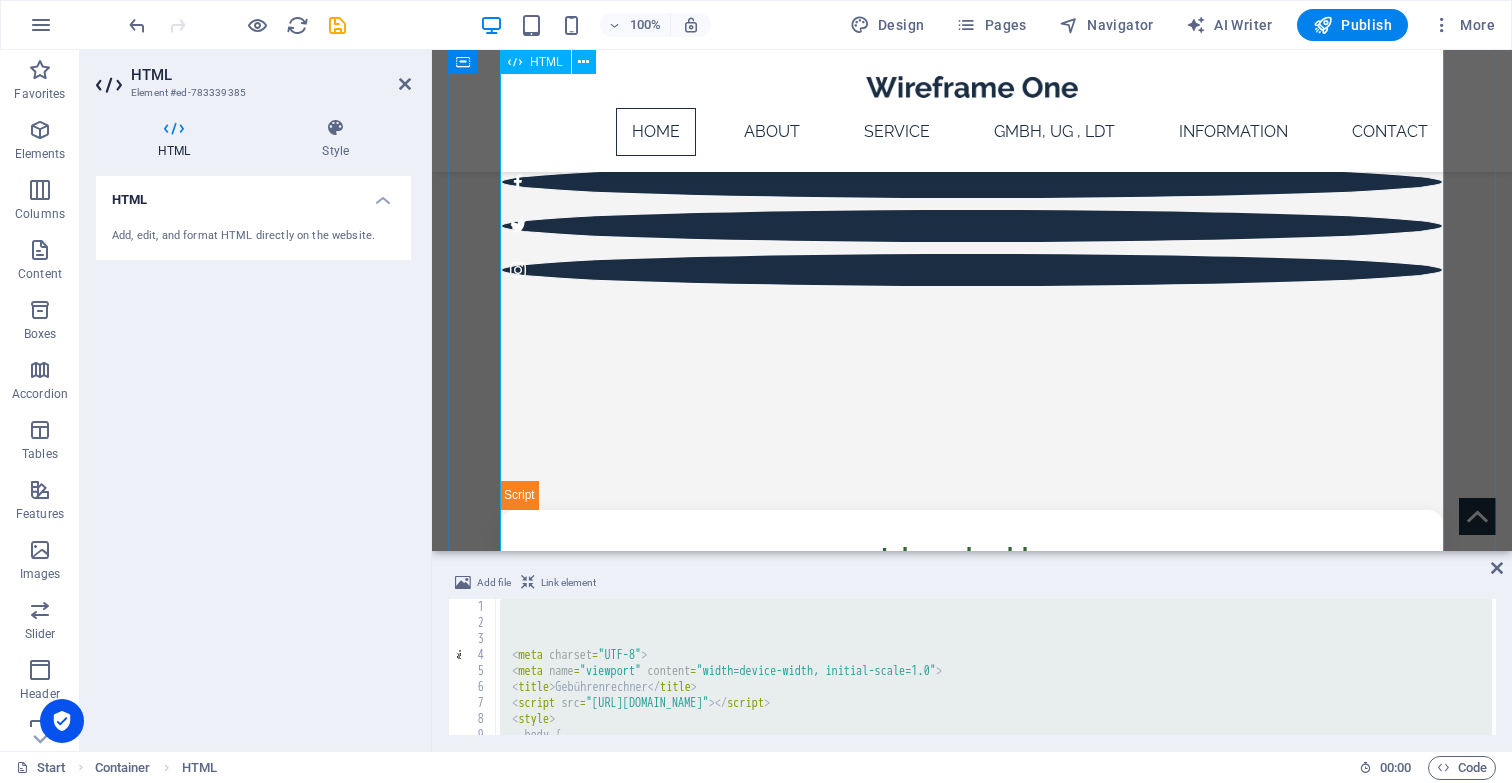 scroll, scrollTop: 704, scrollLeft: 0, axis: vertical 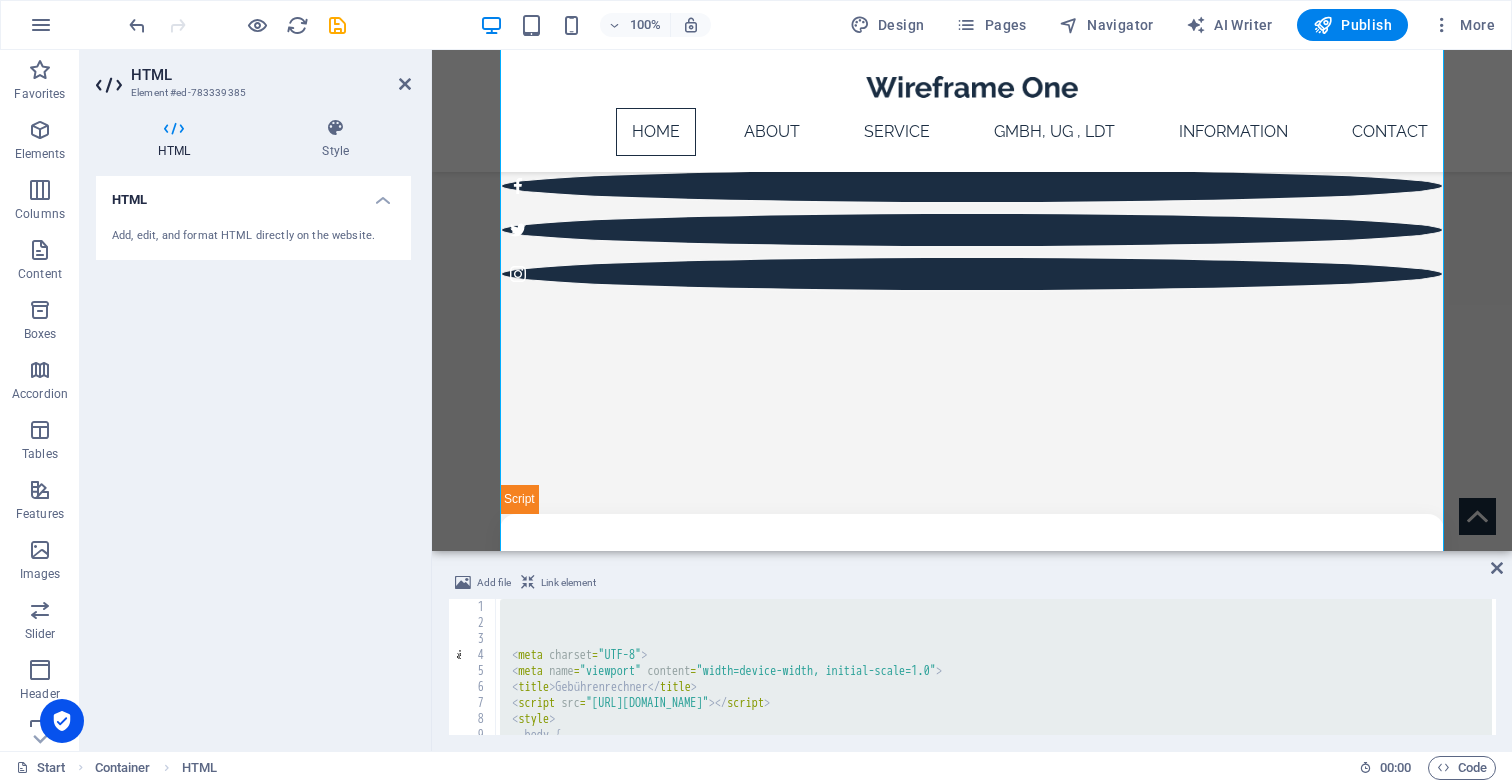 click on "< meta   charset = "UTF-8" >    < meta   name = "viewport"   content = "width=device-width, initial-scale=1.0" >    < title > Gebührenrechner </ title >    < script   src = "[URL][DOMAIN_NAME]" > </ script >    < style >      body   {         background :   #f0f2f5 ;" at bounding box center (1957, 681) 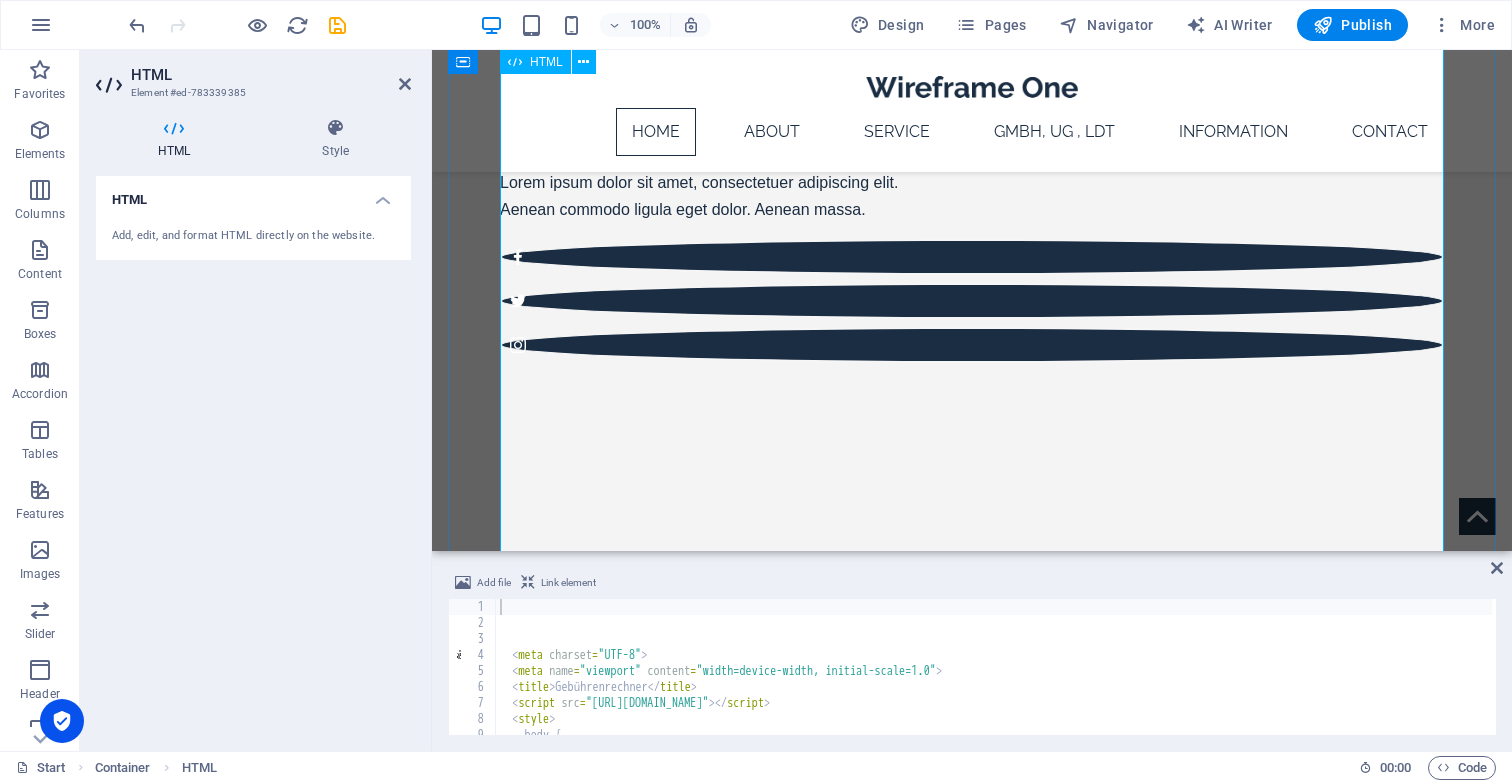 scroll, scrollTop: 685, scrollLeft: 0, axis: vertical 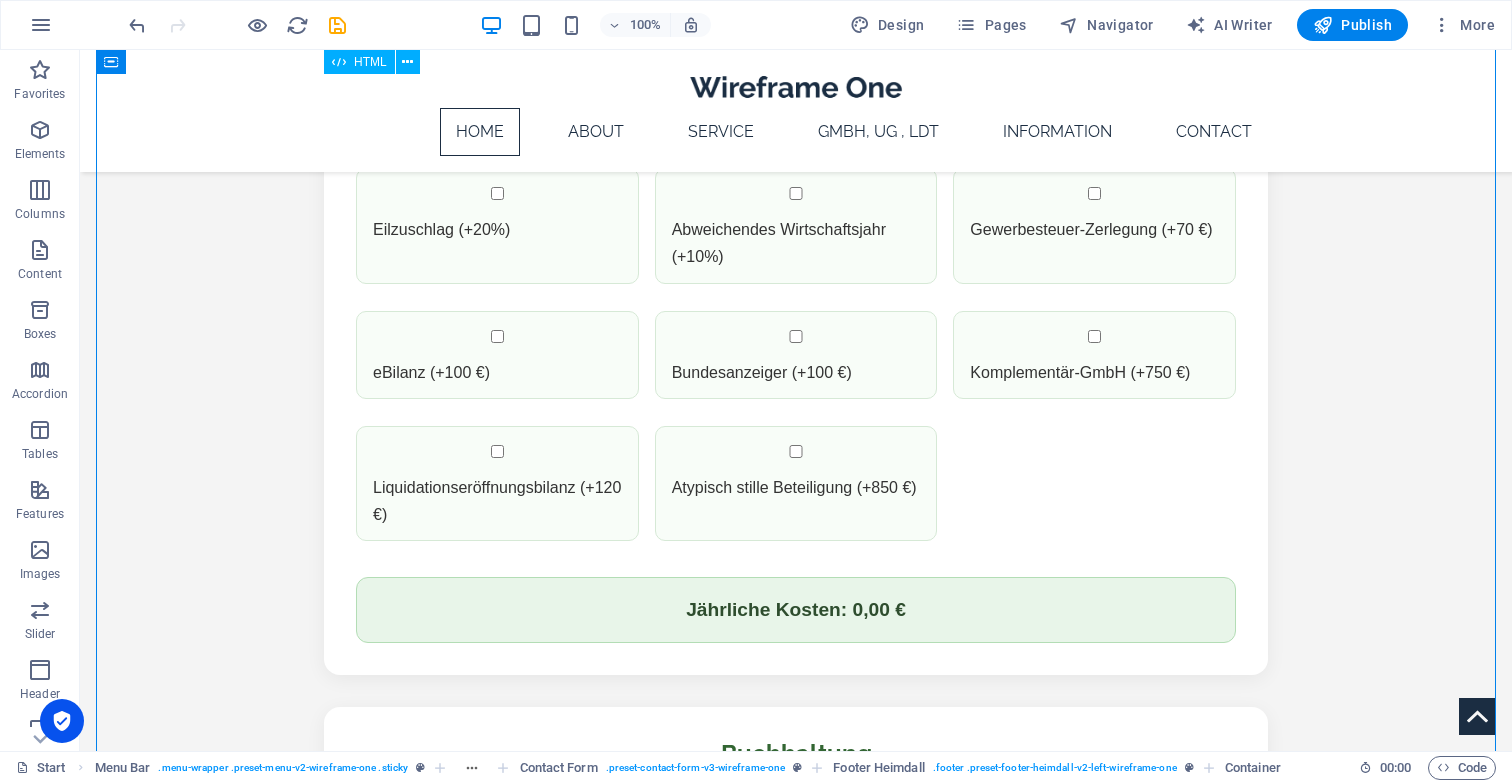 click on "Gebührenrechner
Jahresabschluss
Umsatz / Gegenstandswert:  25.000  €
Eilzuschlag (+20%)
Abweichendes Wirtschaftsjahr (+10%)
Gewerbesteuer-Zerlegung (+70 €)
eBilanz (+100 €)
Bundesanzeiger (+100 €)
Komplementär-GmbH (+750 €)
Liquidationseröffnungsbilanz (+120 €)
Atypisch stille Beteiligung (+850 €)
Jährliche Kosten: 0,00 €
Buchhaltung
Anzahl Buchungen:
0
Vorsysteme (Import):
0
Mehraufwand (15 Min):
0
Nicht digitale Buchhaltung (+10 €)
Testierte BWA (+45 €)
Zusammenfassende Meldung (+45 €)
OSS-Meldung (+70 €)
Eilservice-[PERSON_NAME] (+20%)
Monatliche Kosten: 0,00 €
🔄 Berechnen
📄 PDF-Angebot speichern" at bounding box center [796, 688] 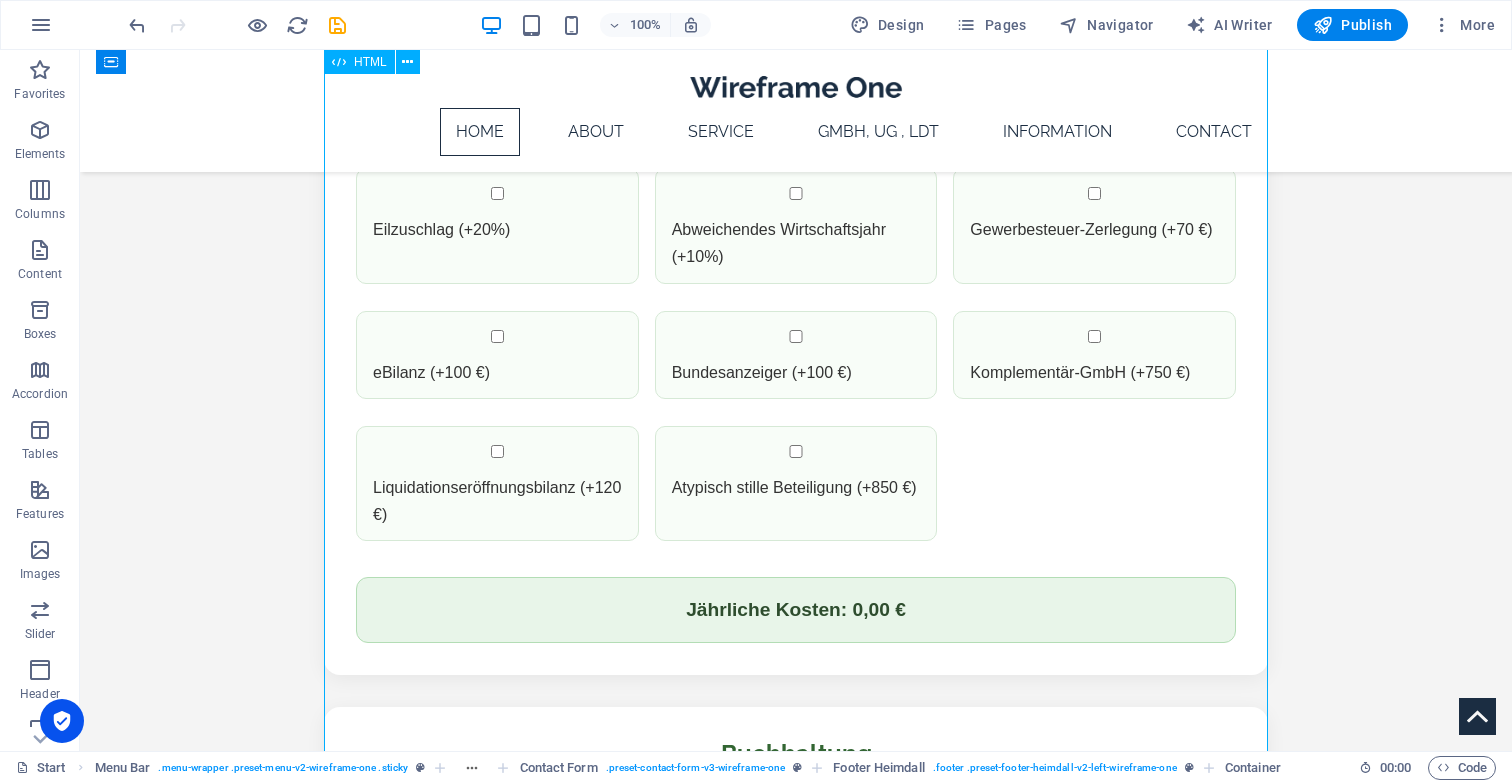 click on "Gebührenrechner
Jahresabschluss
Umsatz / Gegenstandswert:  25.000  €
Eilzuschlag (+20%)
Abweichendes Wirtschaftsjahr (+10%)
Gewerbesteuer-Zerlegung (+70 €)
eBilanz (+100 €)
Bundesanzeiger (+100 €)
Komplementär-GmbH (+750 €)
Liquidationseröffnungsbilanz (+120 €)
Atypisch stille Beteiligung (+850 €)
Jährliche Kosten: 0,00 €
Buchhaltung
Anzahl Buchungen:
0
Vorsysteme (Import):
0
Mehraufwand (15 Min):
0
Nicht digitale Buchhaltung (+10 €)
Testierte BWA (+45 €)
Zusammenfassende Meldung (+45 €)
OSS-Meldung (+70 €)
Eilservice-[PERSON_NAME] (+20%)
Monatliche Kosten: 0,00 €
🔄 Berechnen
📄 PDF-Angebot speichern" at bounding box center (796, 688) 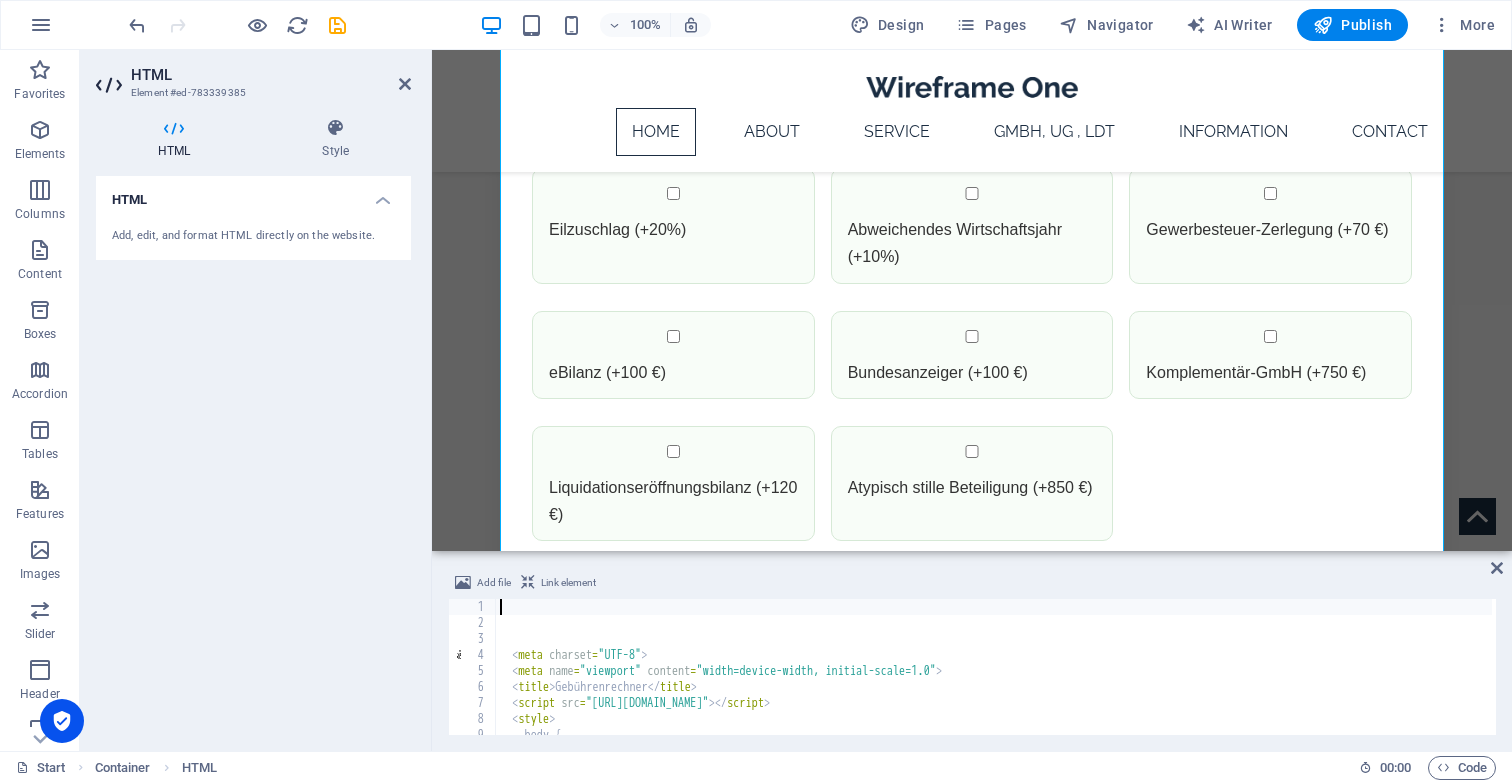 type 